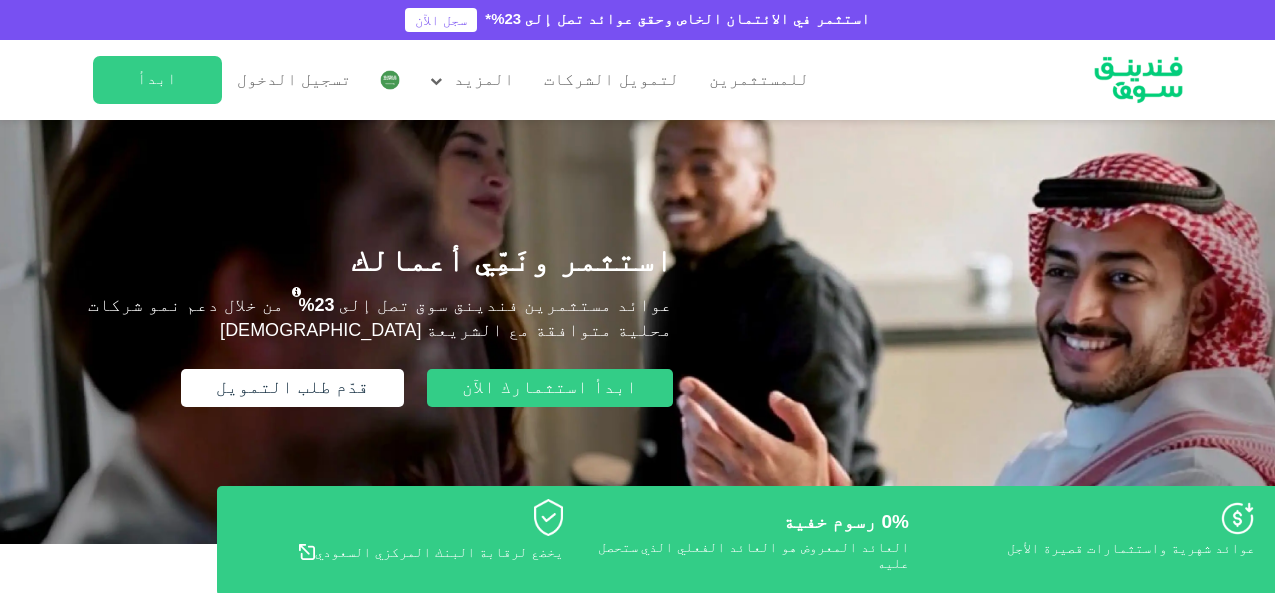 scroll, scrollTop: 0, scrollLeft: 0, axis: both 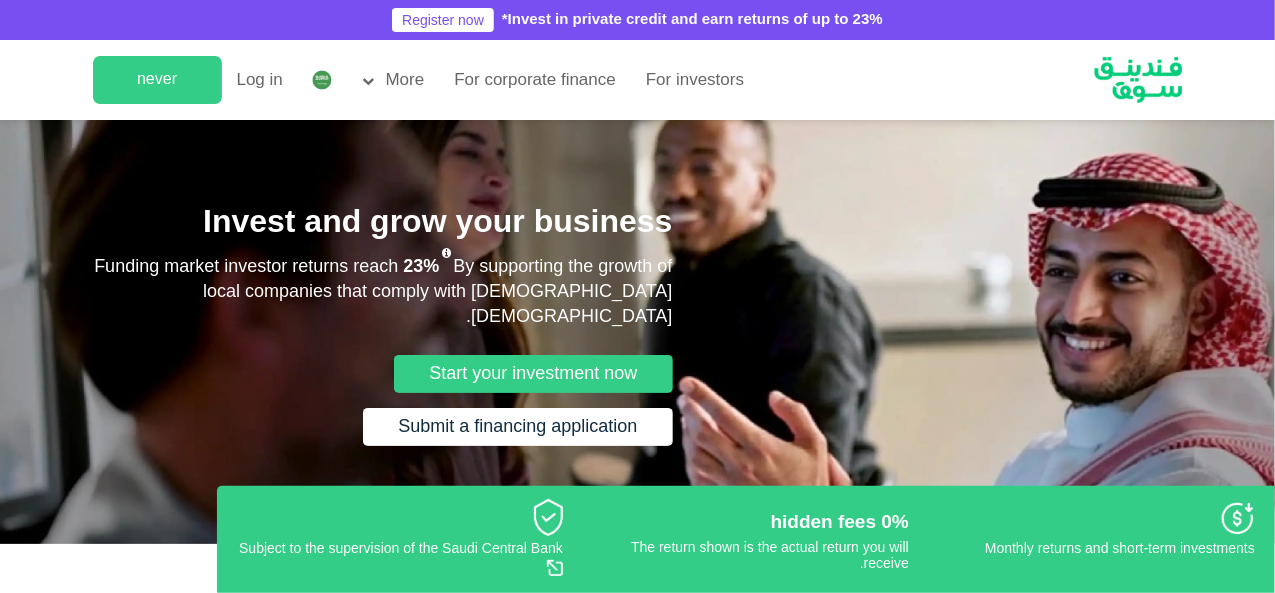click at bounding box center (322, 80) 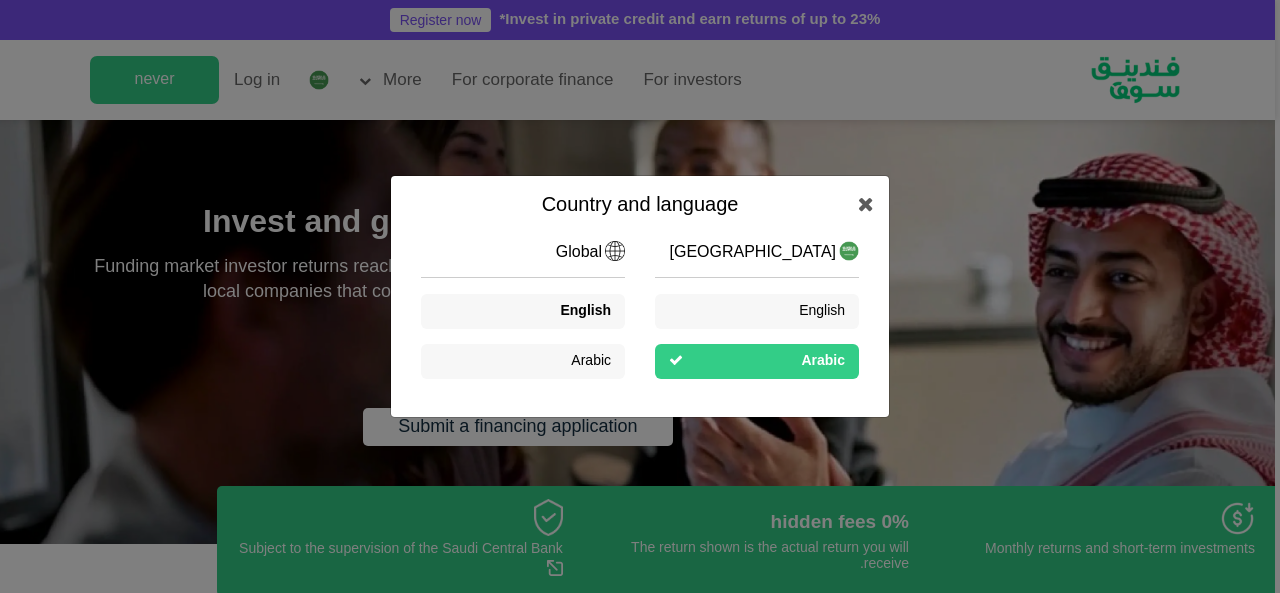 click on "English" at bounding box center [585, 311] 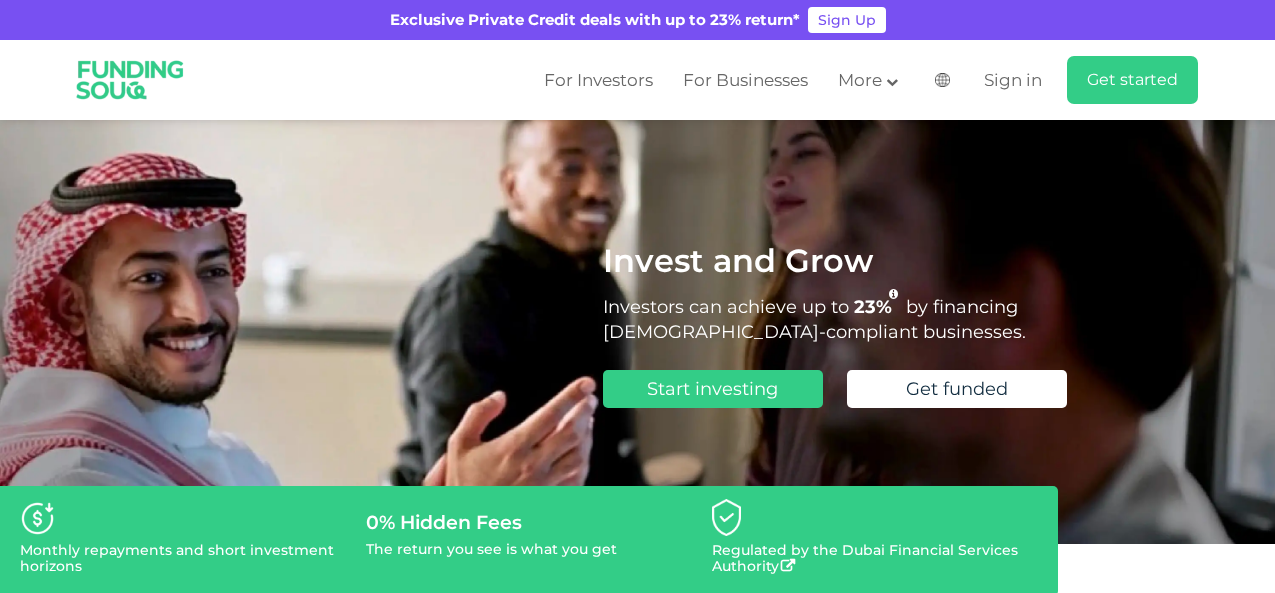 scroll, scrollTop: 200, scrollLeft: 0, axis: vertical 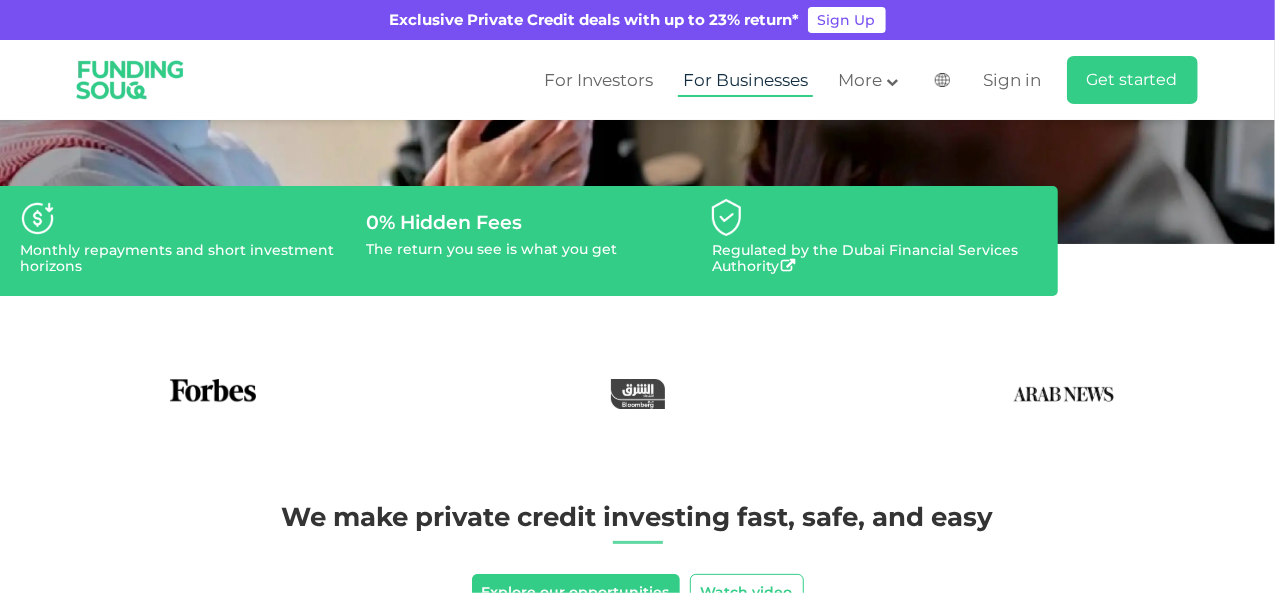 click on "For Businesses" at bounding box center [745, 80] 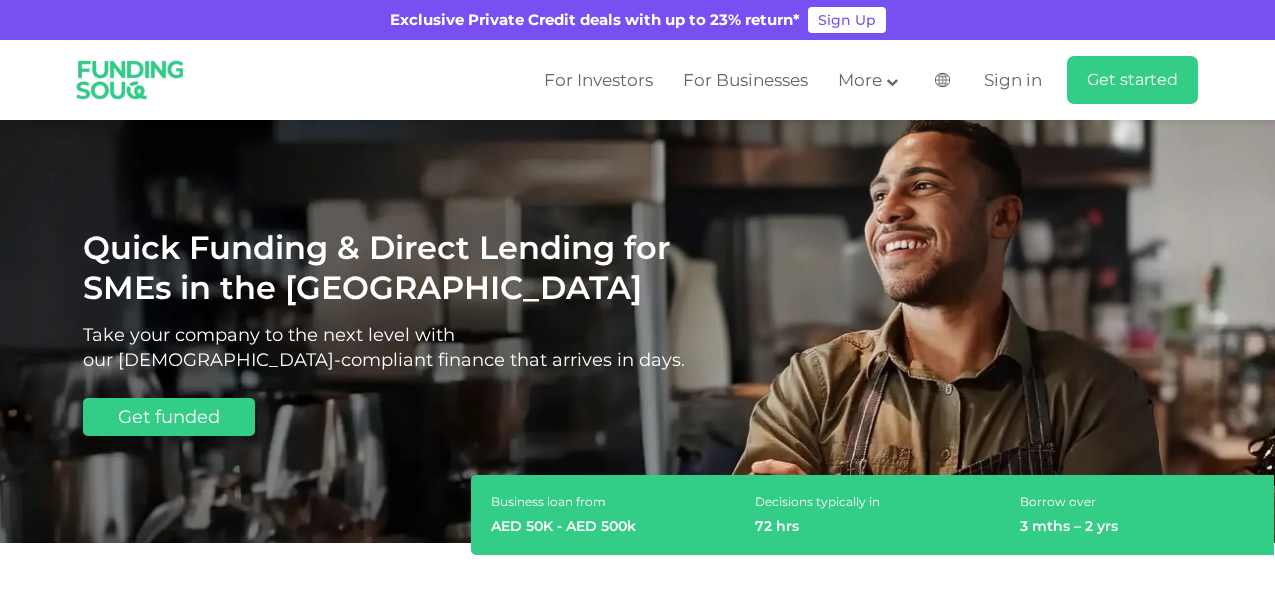 scroll, scrollTop: 106, scrollLeft: 0, axis: vertical 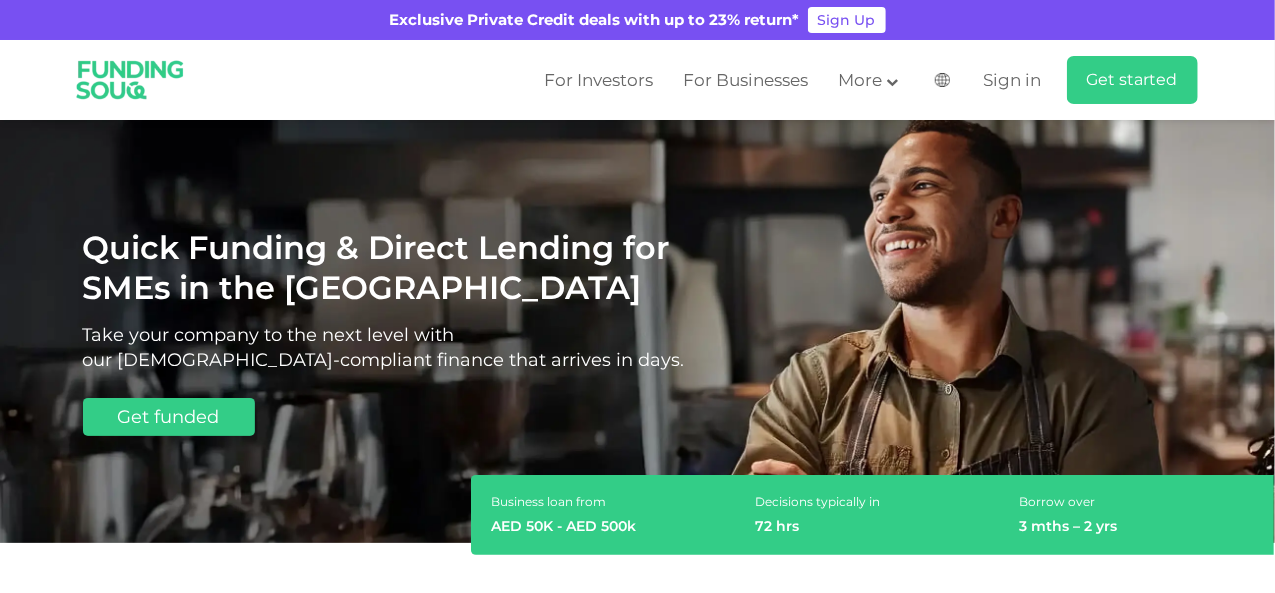 click on "Global عربي" at bounding box center [944, 80] 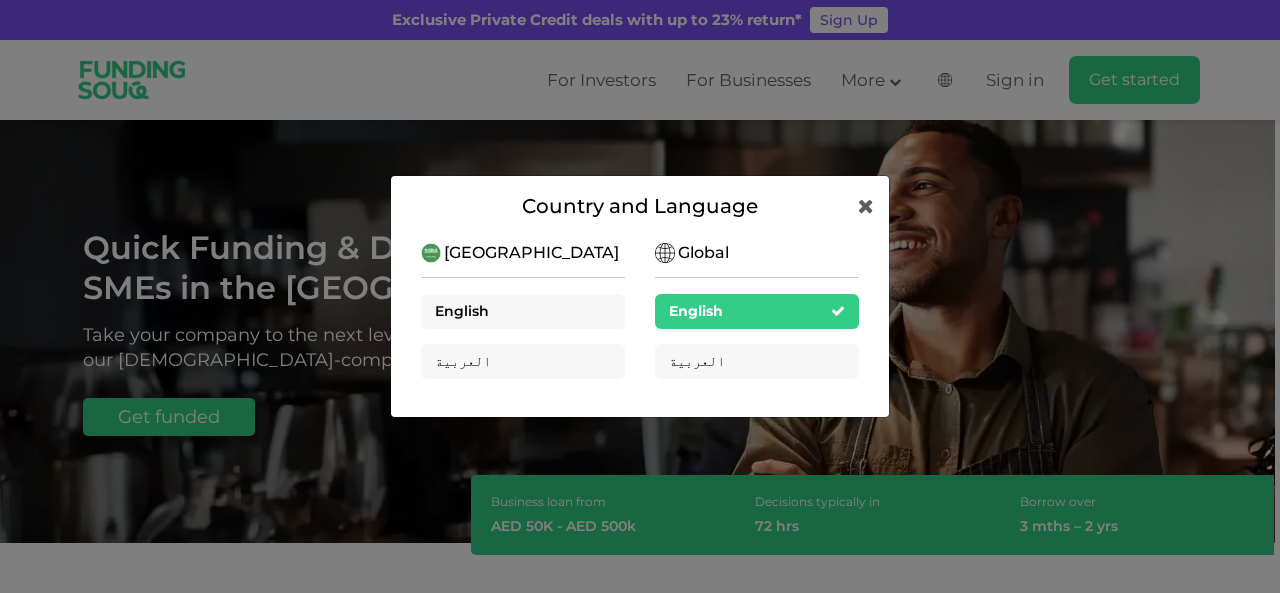 click on "English" at bounding box center [462, 311] 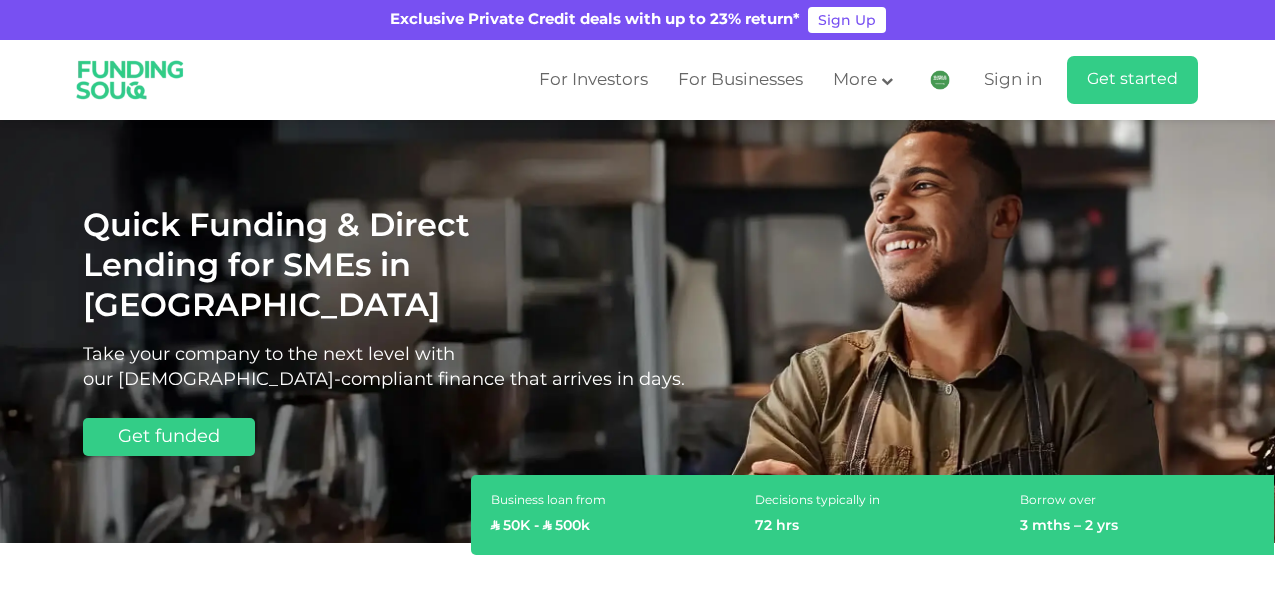 scroll, scrollTop: 0, scrollLeft: 0, axis: both 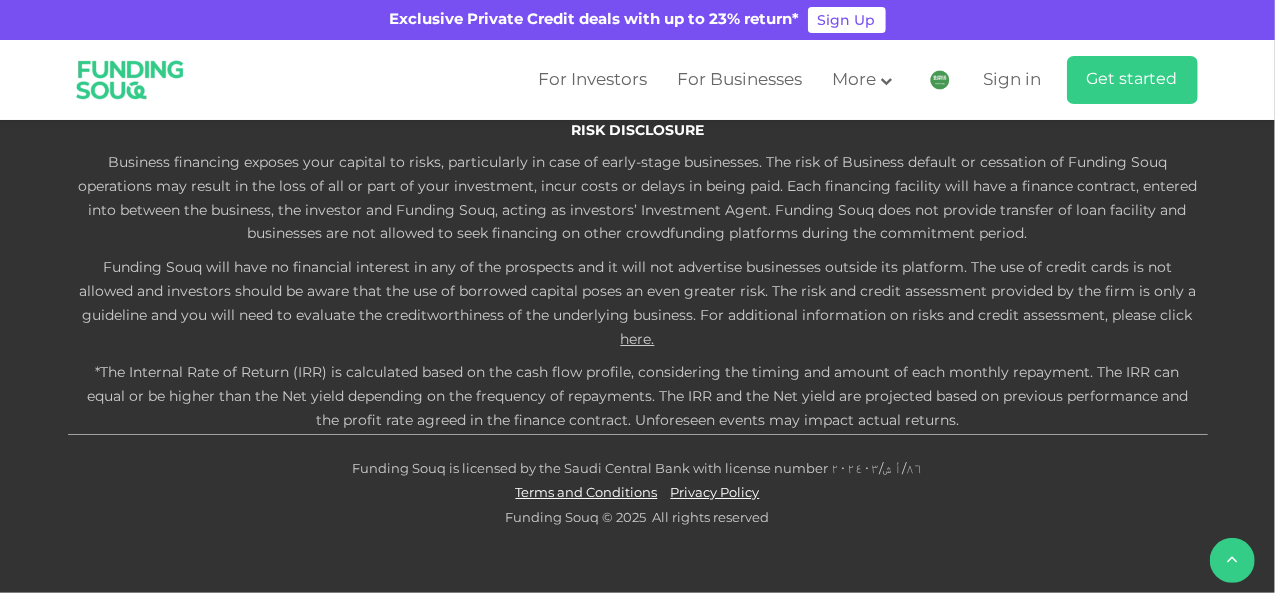 click on "What are the eligibility criteria for borrowers?" at bounding box center (638, -159) 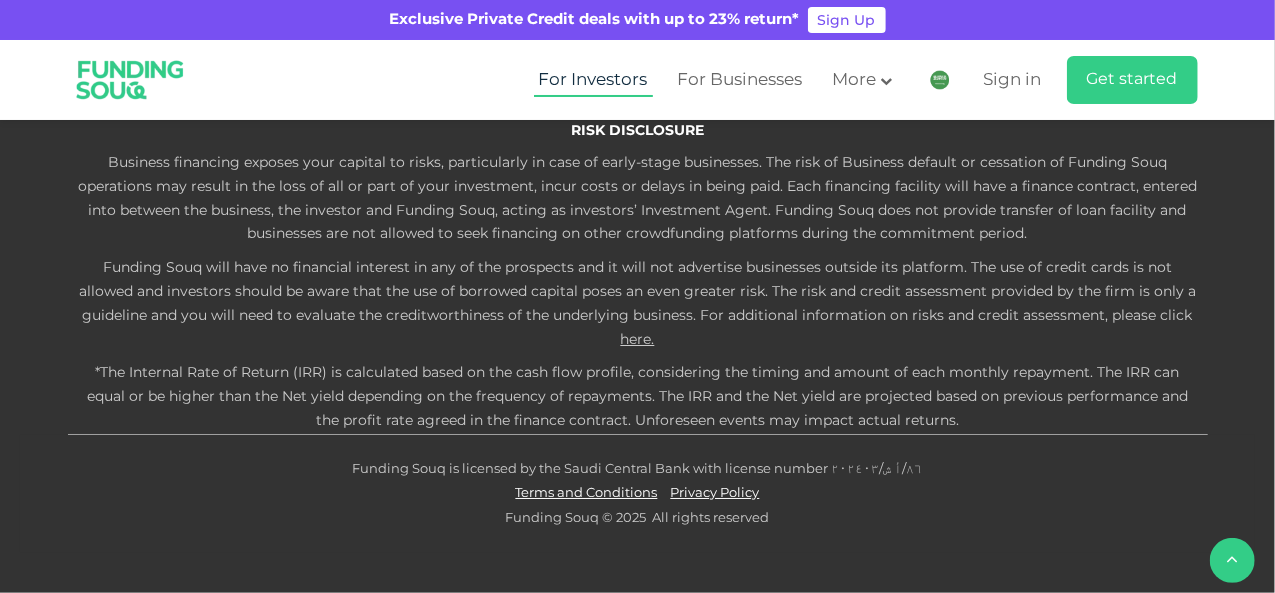 click on "For Investors" at bounding box center (593, 80) 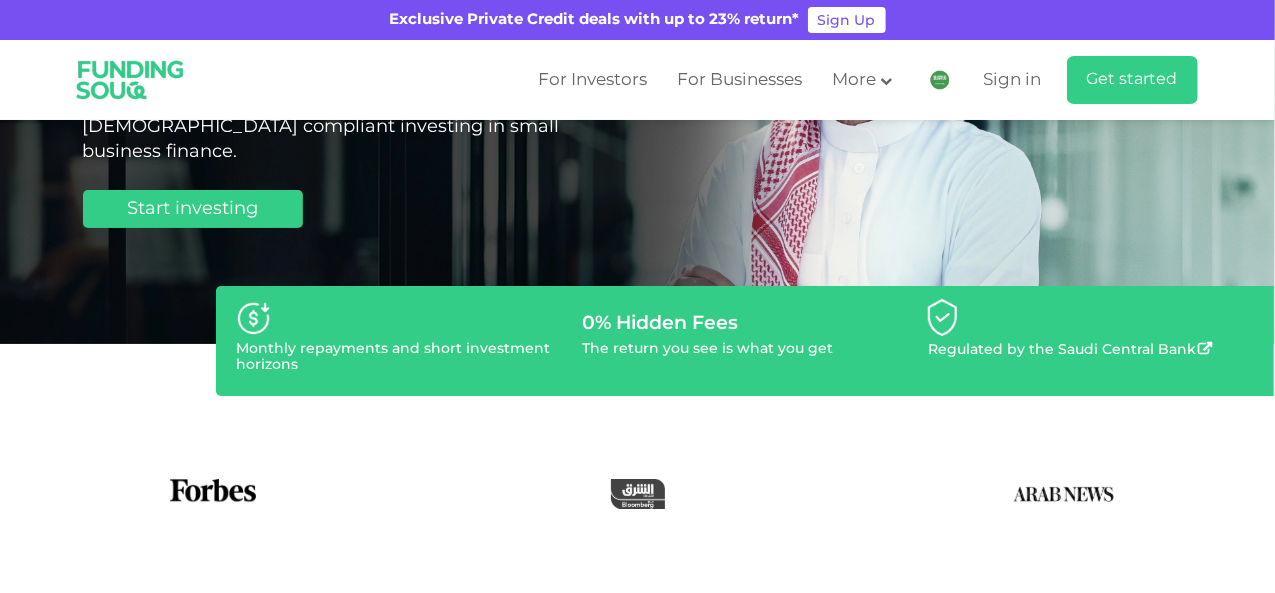 scroll, scrollTop: 0, scrollLeft: 0, axis: both 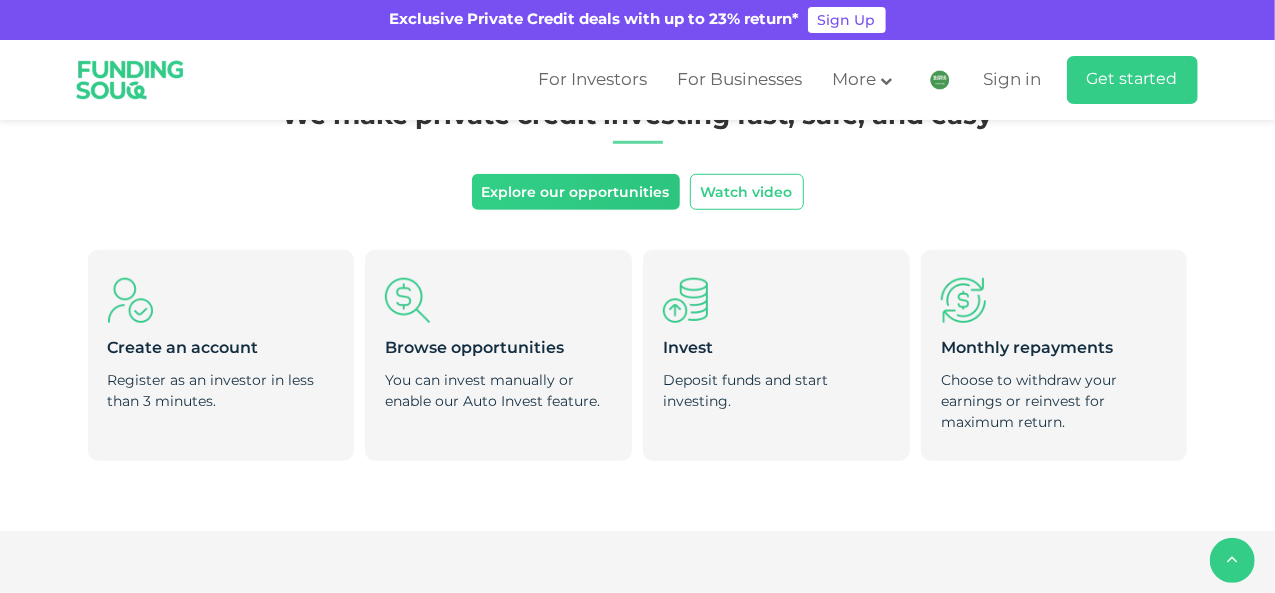 click on "Explore our opportunities" at bounding box center (576, 192) 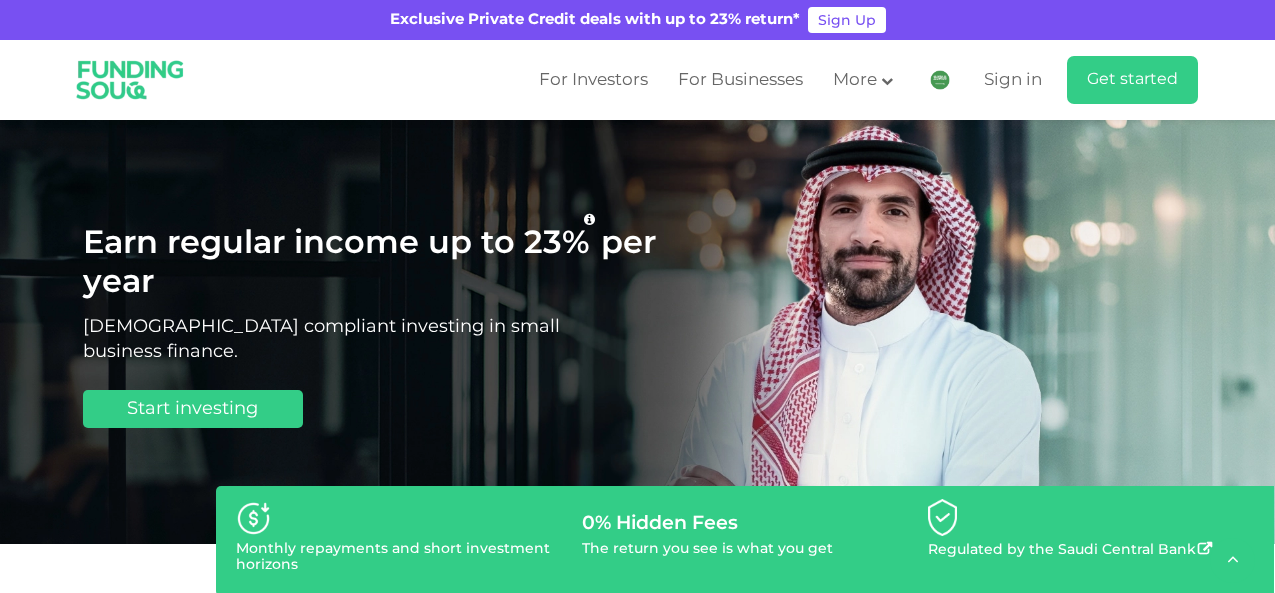 scroll, scrollTop: 1246, scrollLeft: 0, axis: vertical 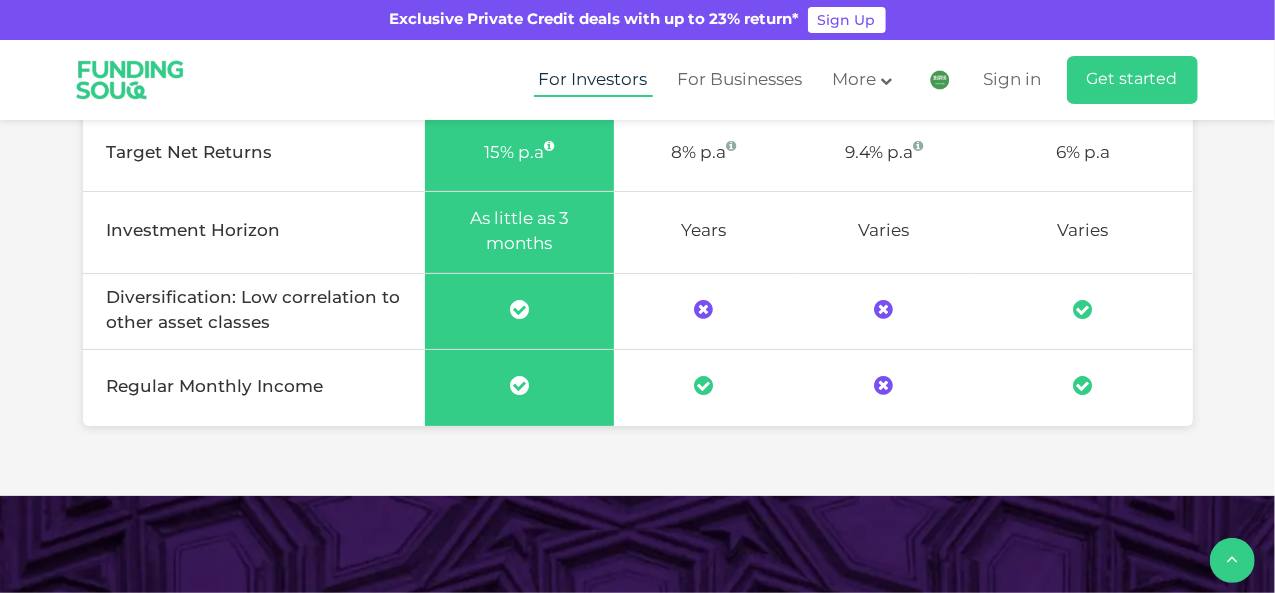 click on "For Investors" at bounding box center (593, 80) 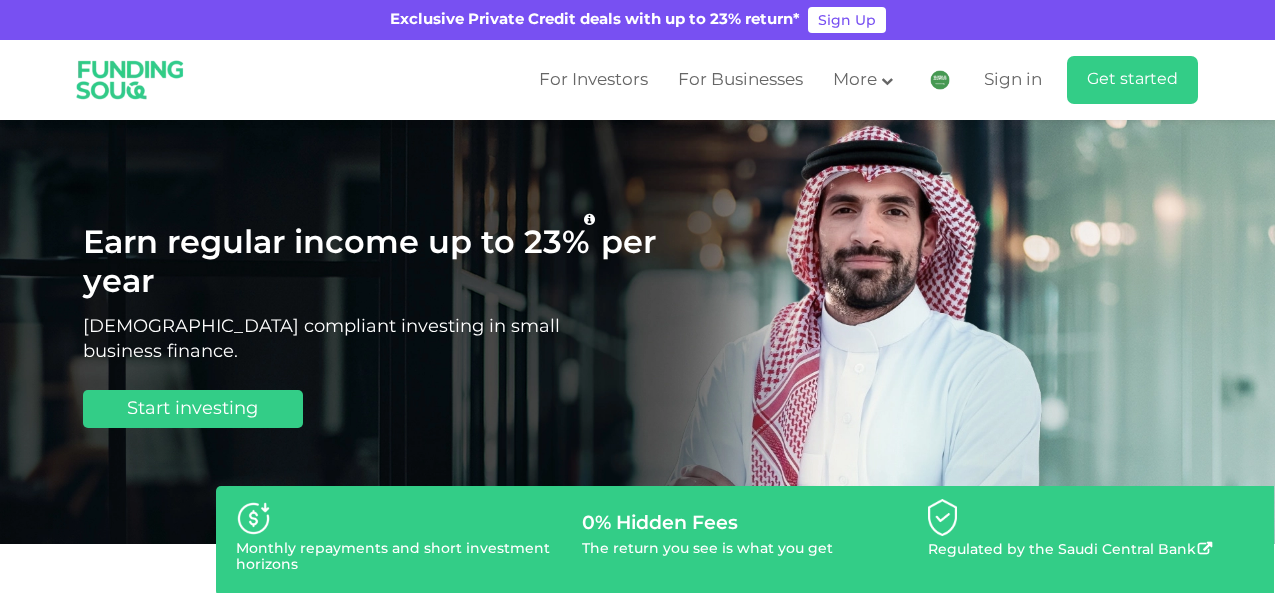 scroll, scrollTop: 200, scrollLeft: 0, axis: vertical 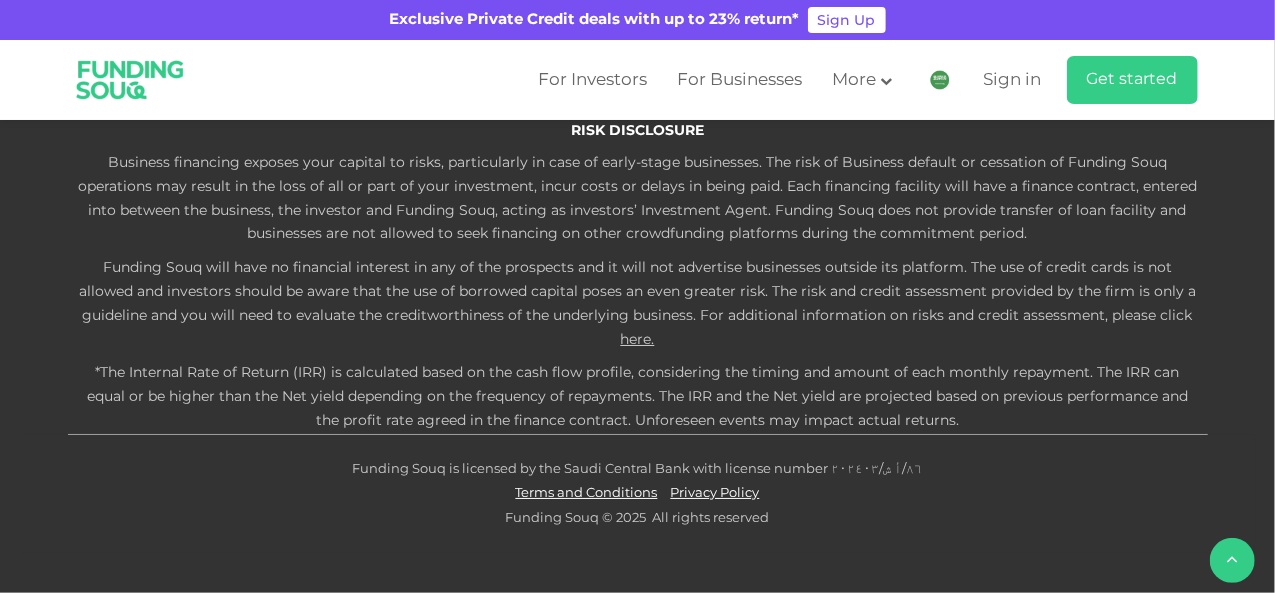 click on "What are the risks of default and what happens if a default occurs?" at bounding box center [638, -228] 